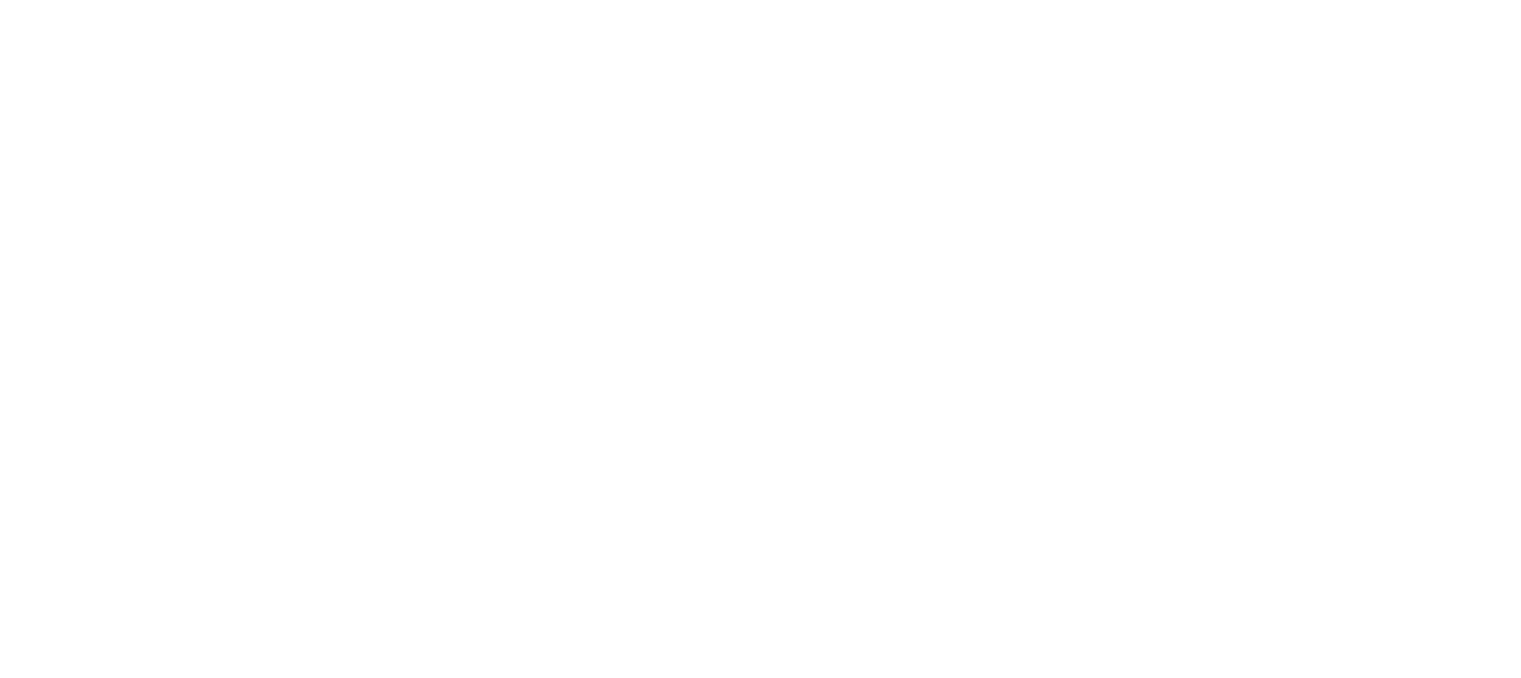 scroll, scrollTop: 0, scrollLeft: 0, axis: both 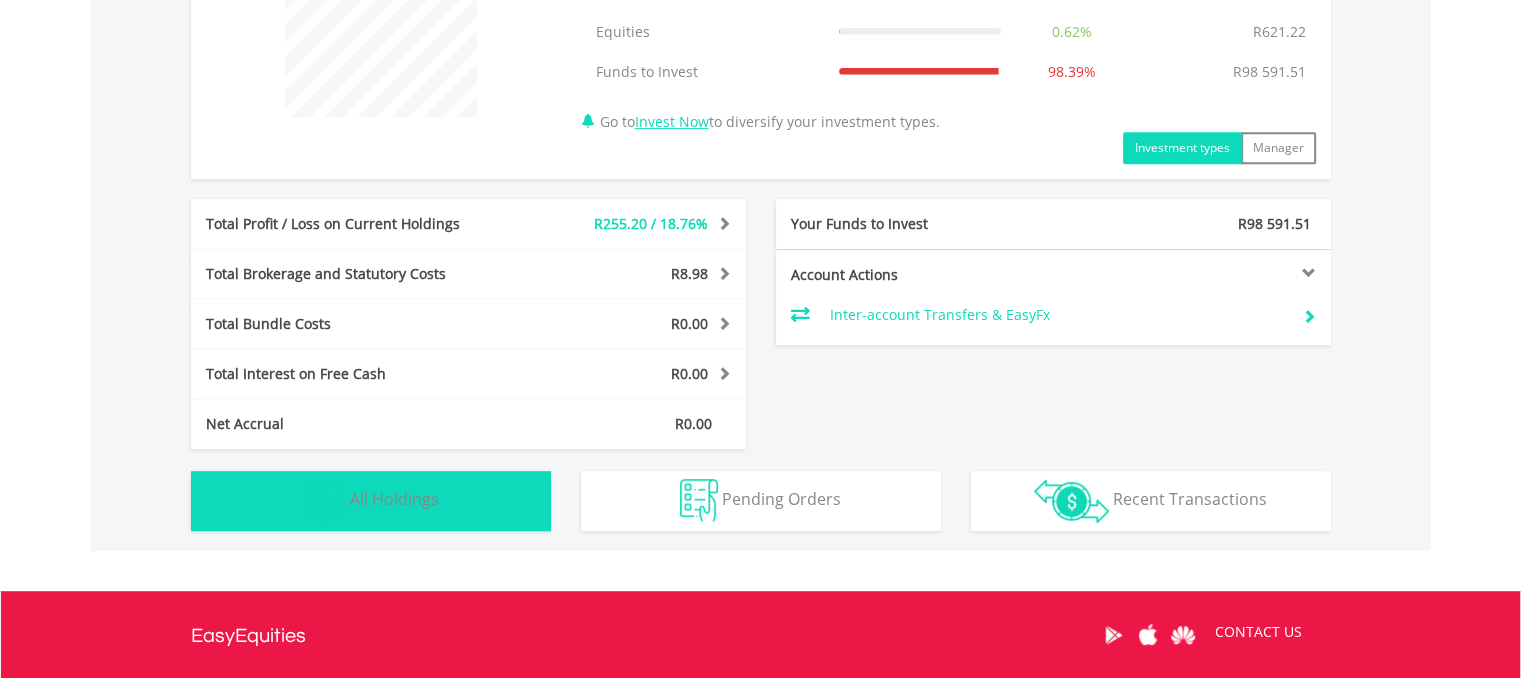 click on "All Holdings" at bounding box center [394, 499] 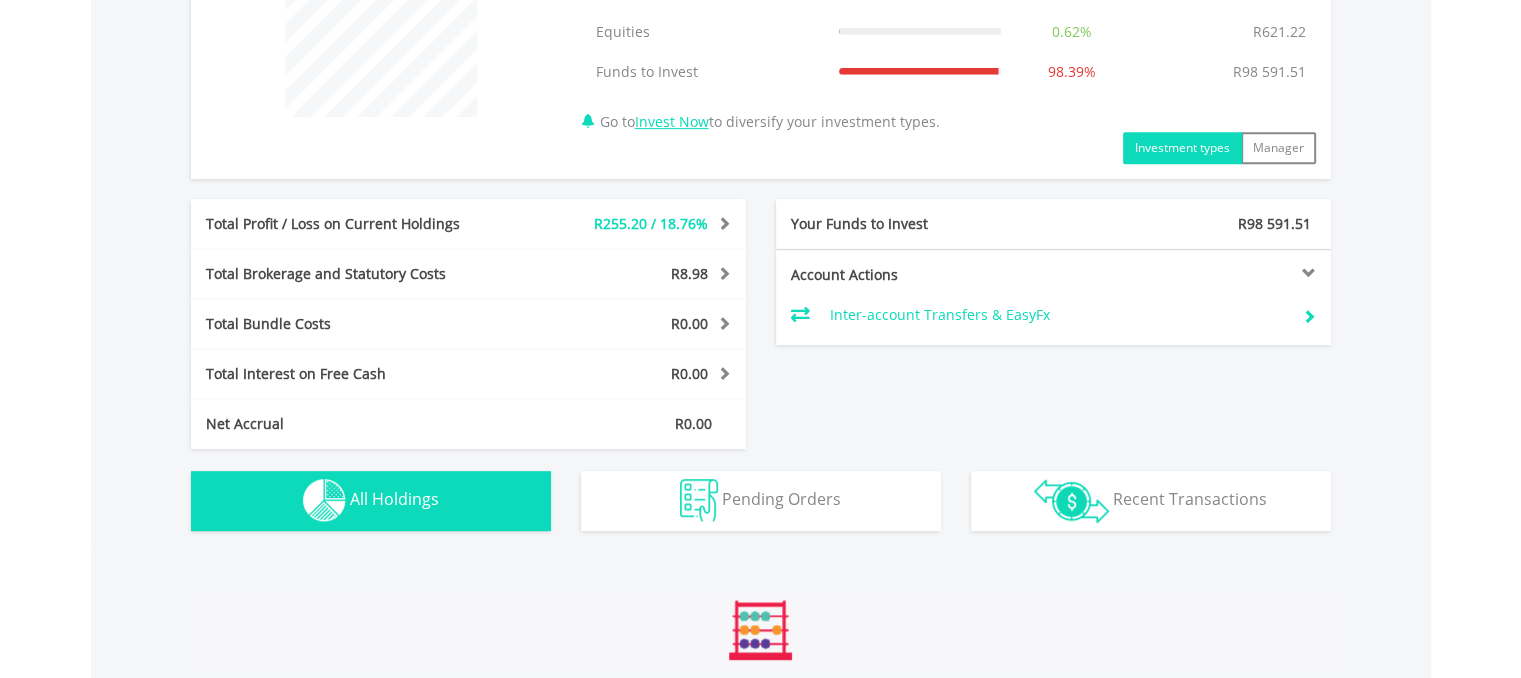 scroll, scrollTop: 1441, scrollLeft: 0, axis: vertical 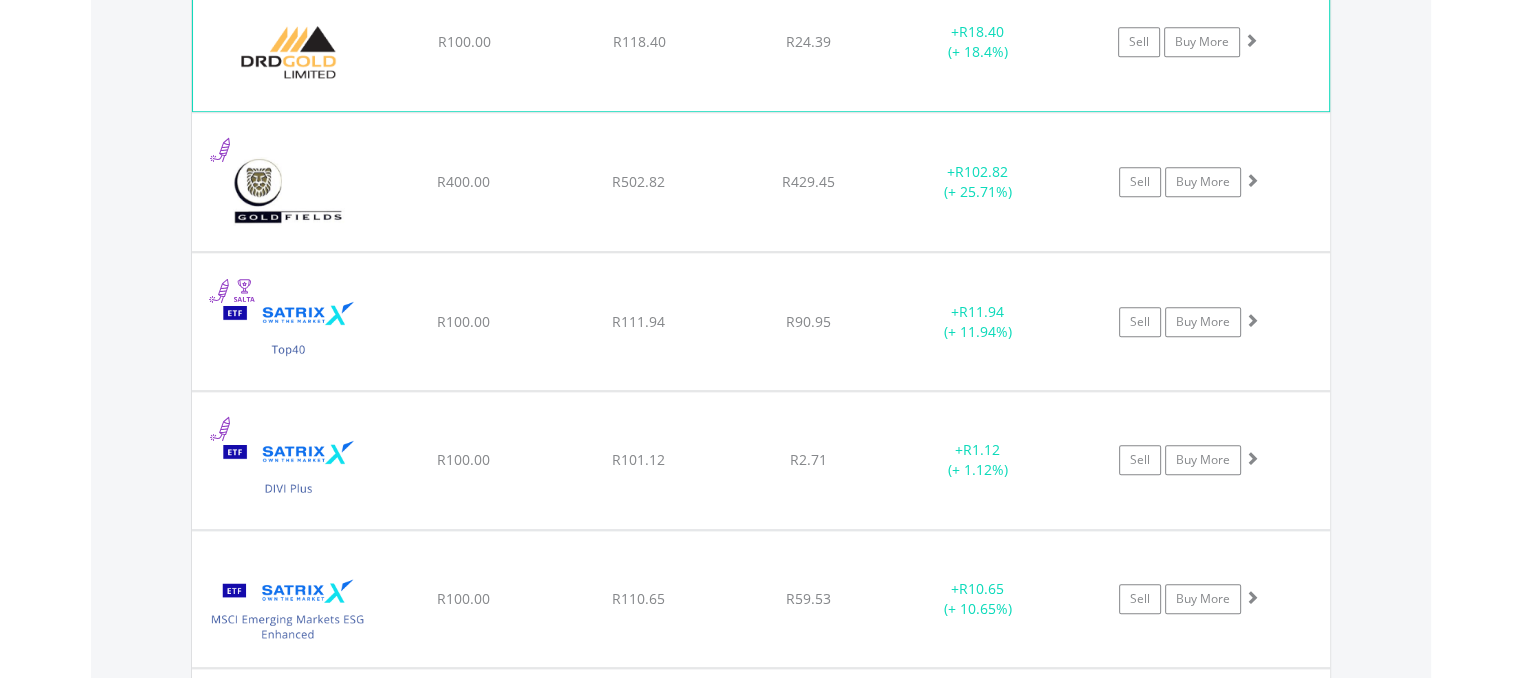 drag, startPoint x: 1528, startPoint y: 11, endPoint x: 1131, endPoint y: 93, distance: 405.38007 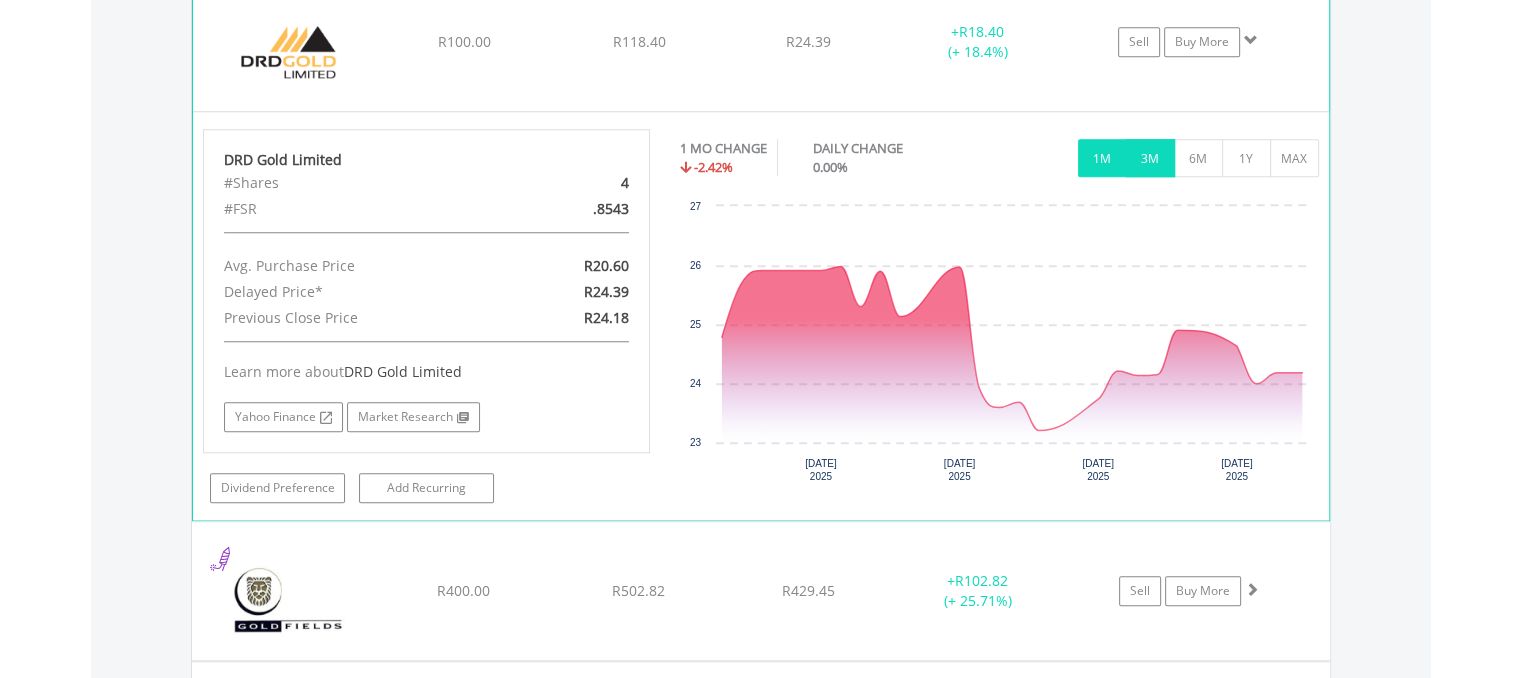 drag, startPoint x: 1157, startPoint y: 153, endPoint x: 1074, endPoint y: 197, distance: 93.941475 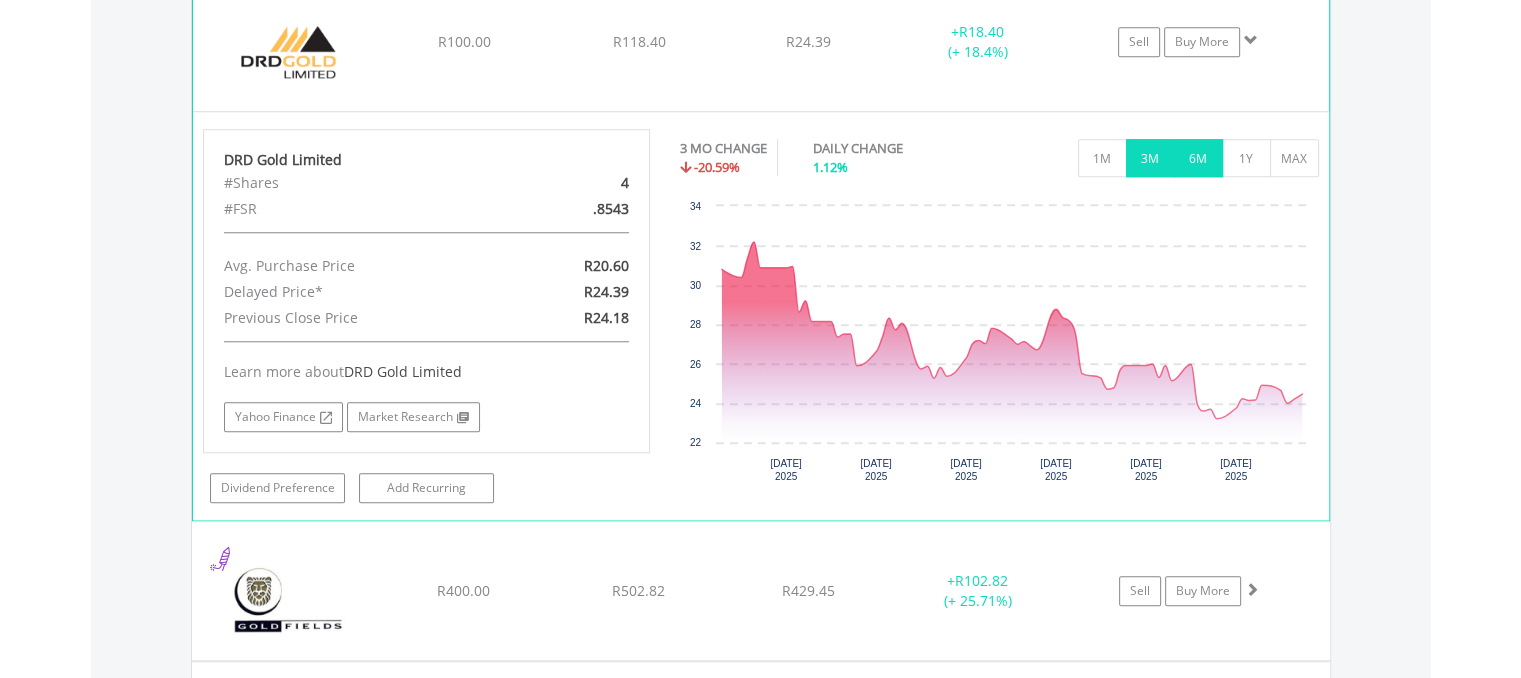 click on "6M" at bounding box center [1198, 158] 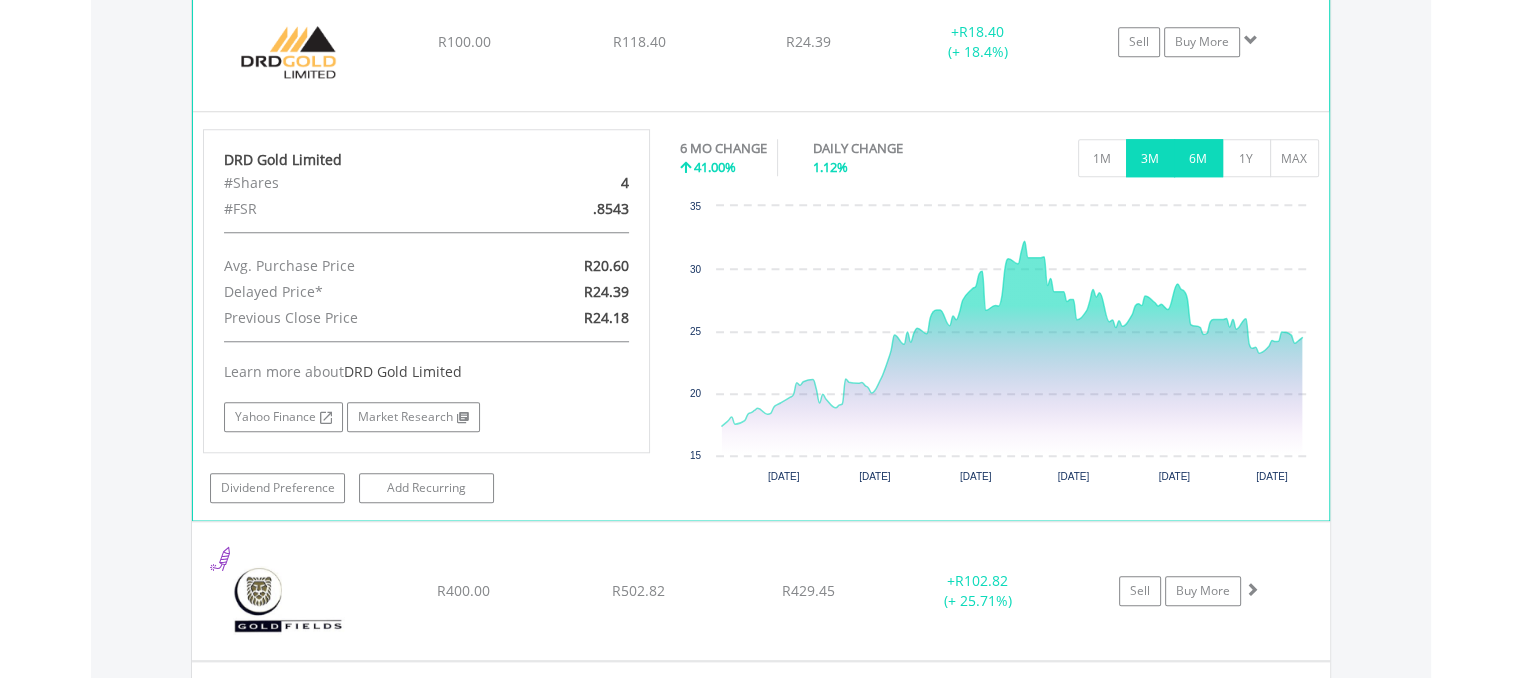 drag, startPoint x: 1148, startPoint y: 161, endPoint x: 1138, endPoint y: 153, distance: 12.806249 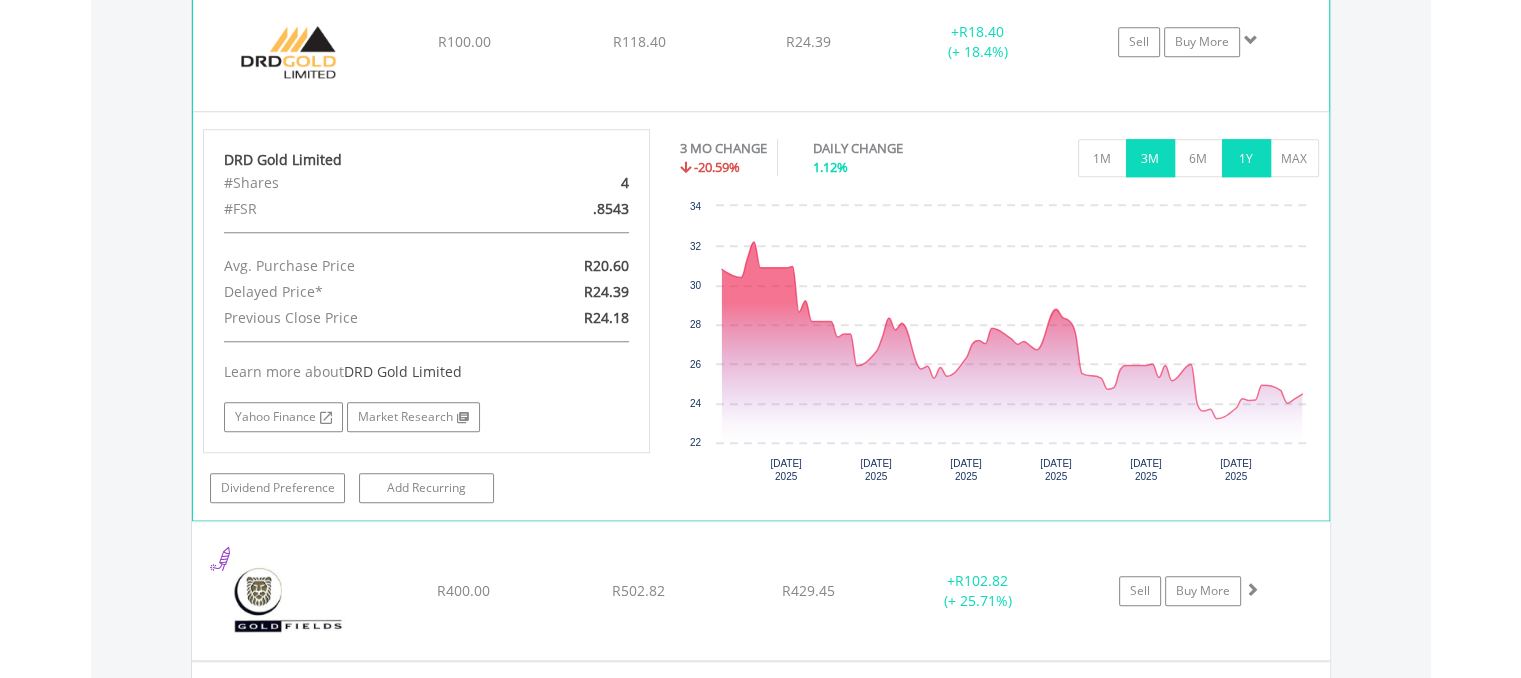 click on "1Y" at bounding box center [1246, 158] 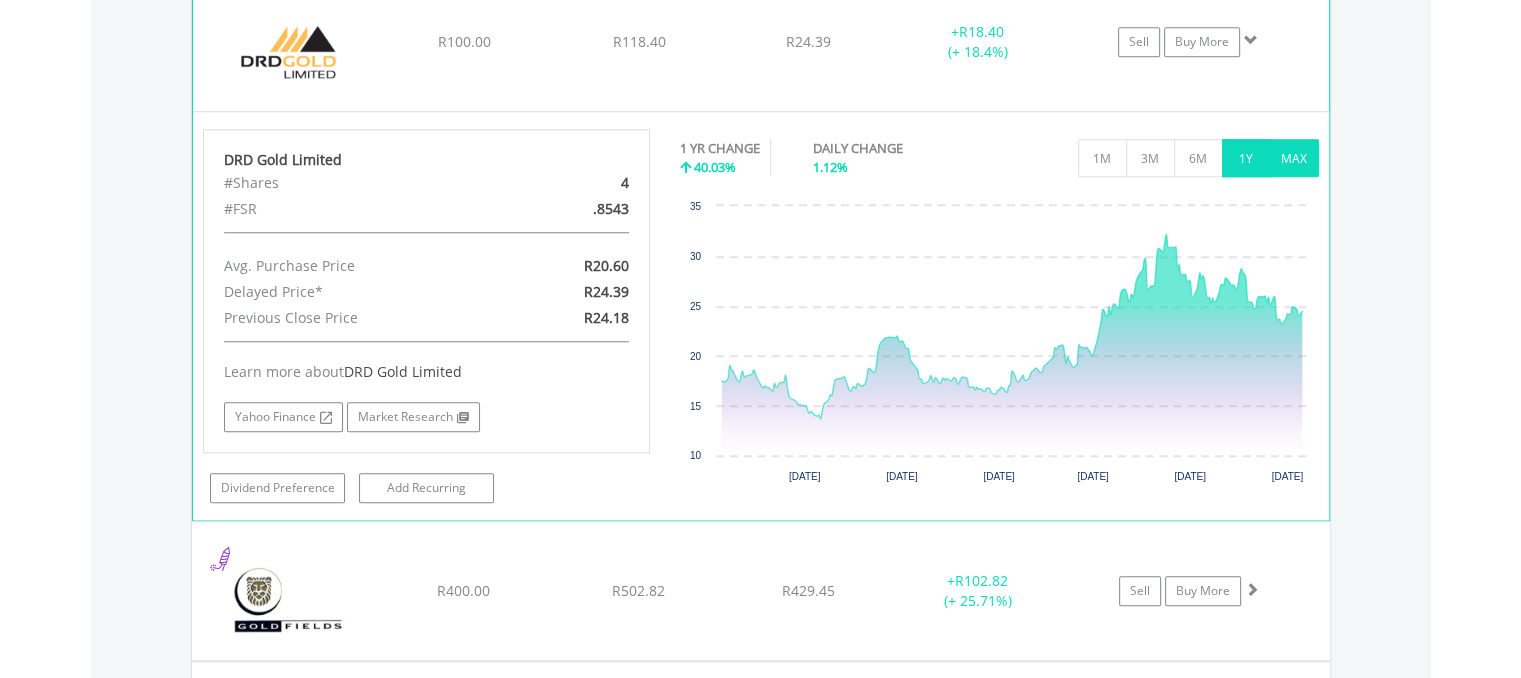 click on "MAX" at bounding box center (1294, 158) 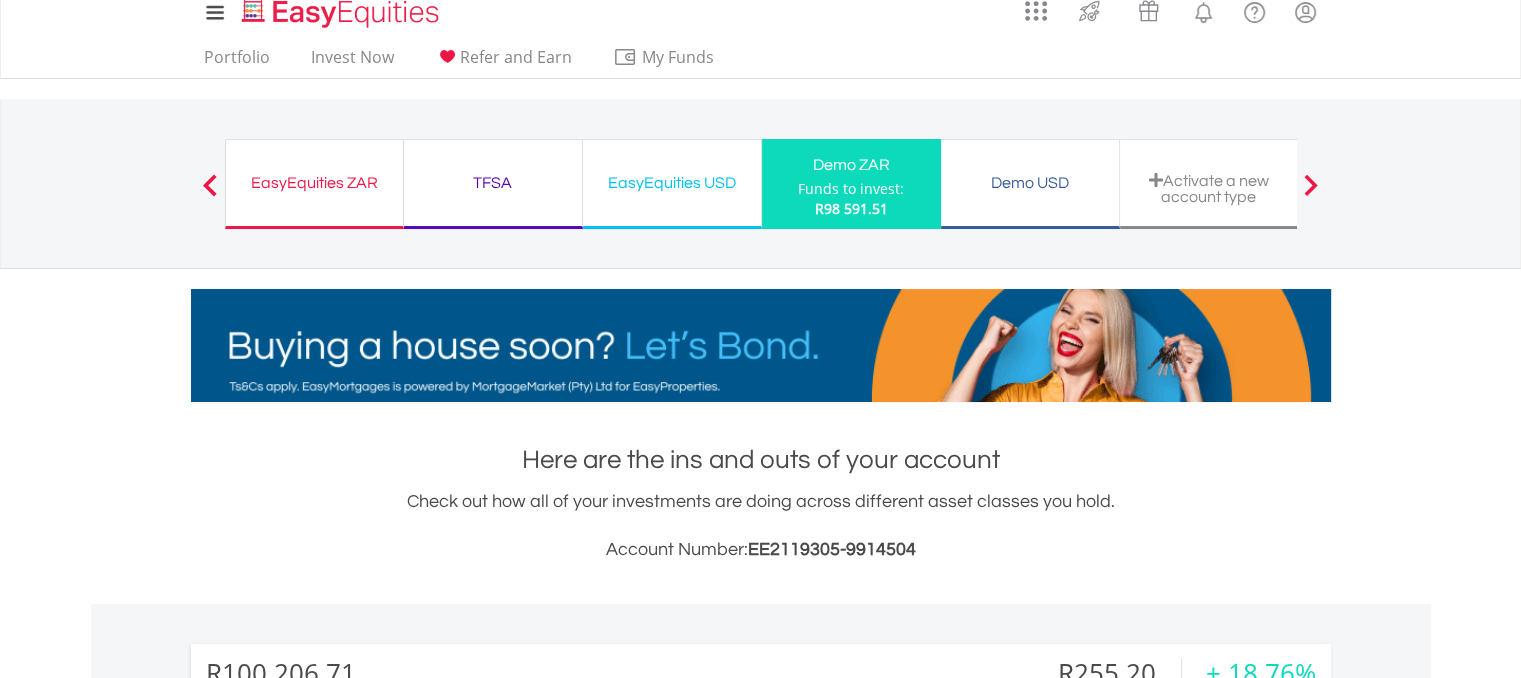 scroll, scrollTop: 0, scrollLeft: 0, axis: both 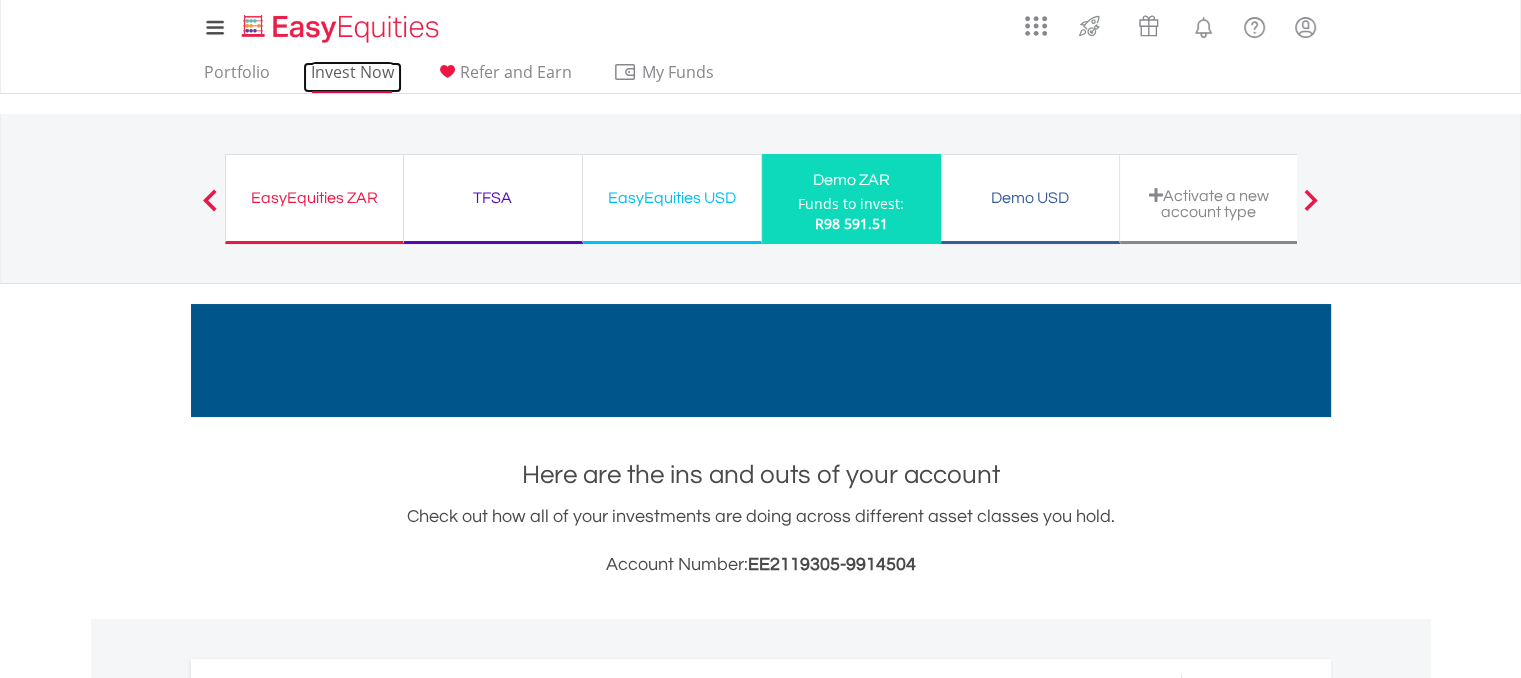 click on "Invest Now" at bounding box center [352, 77] 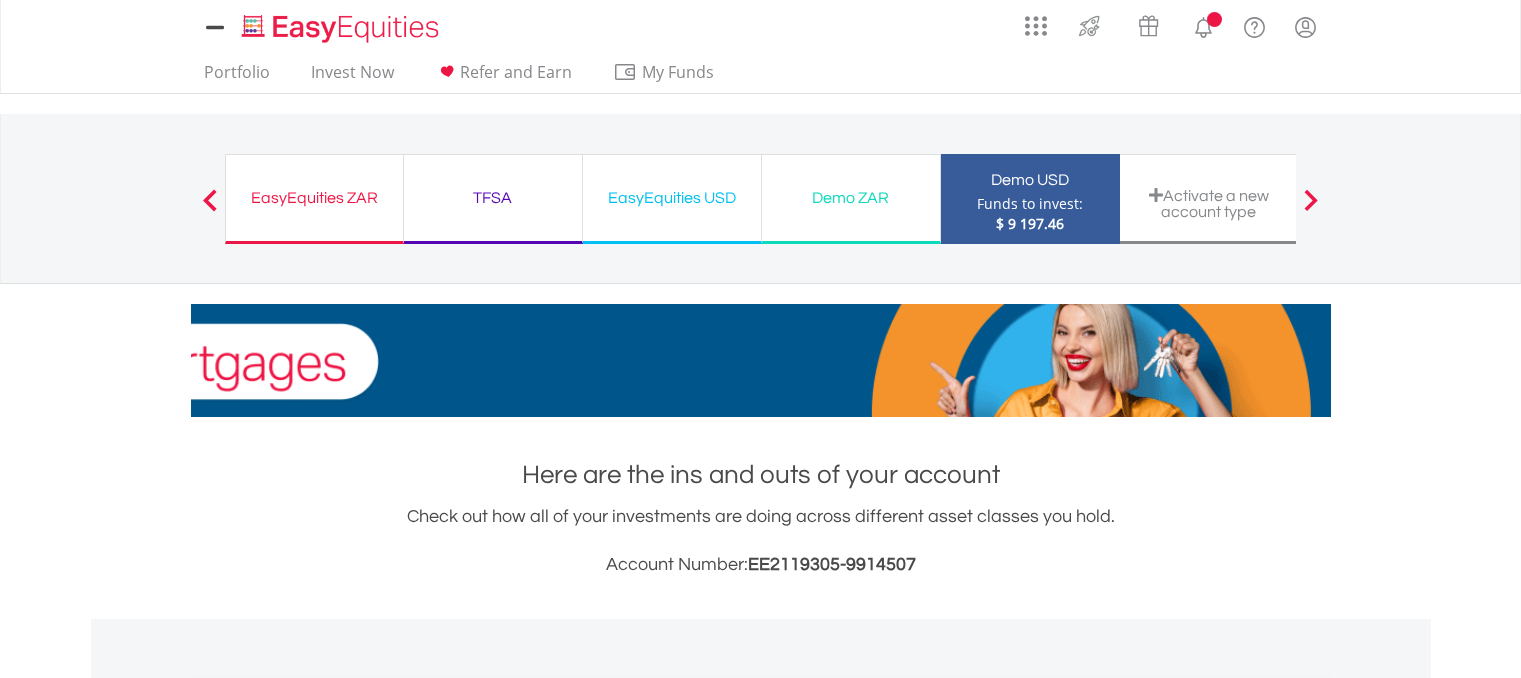 scroll, scrollTop: 0, scrollLeft: 0, axis: both 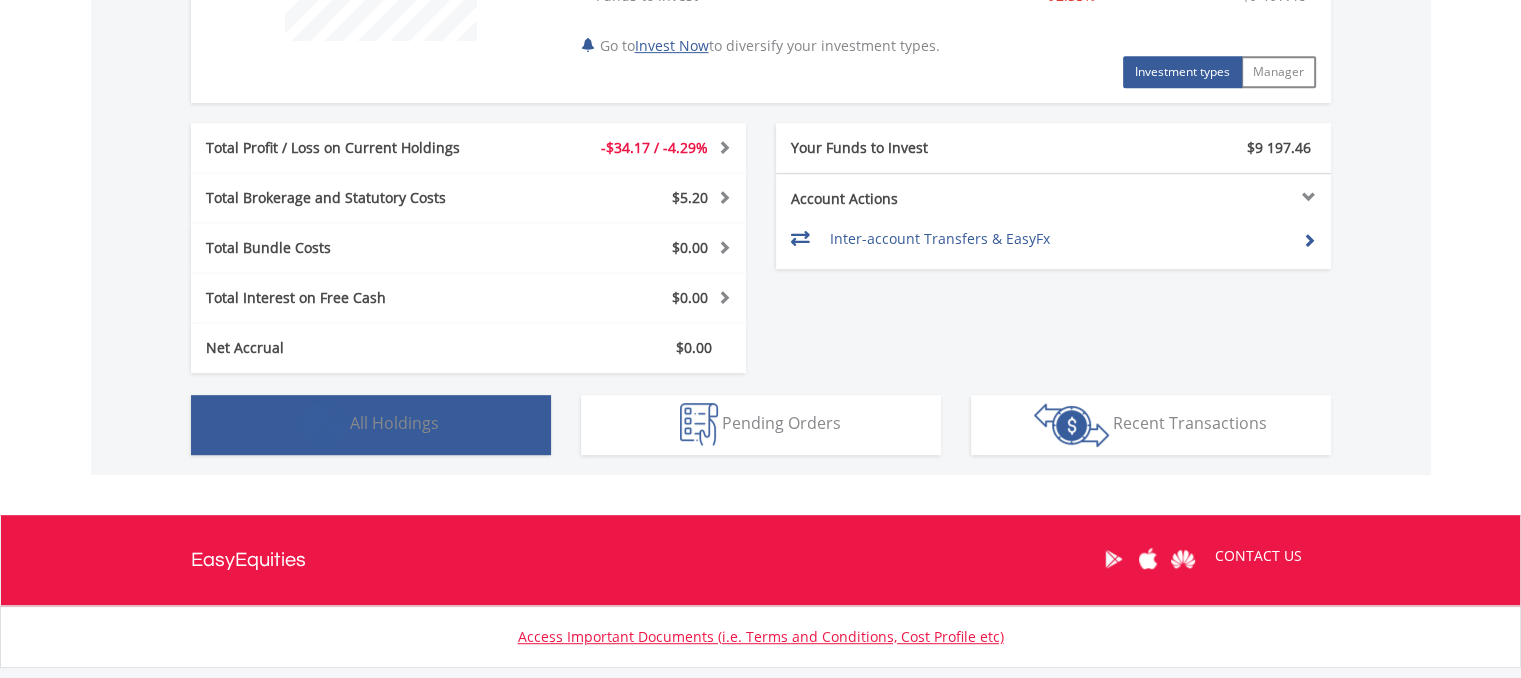 click on "All Holdings" at bounding box center [394, 423] 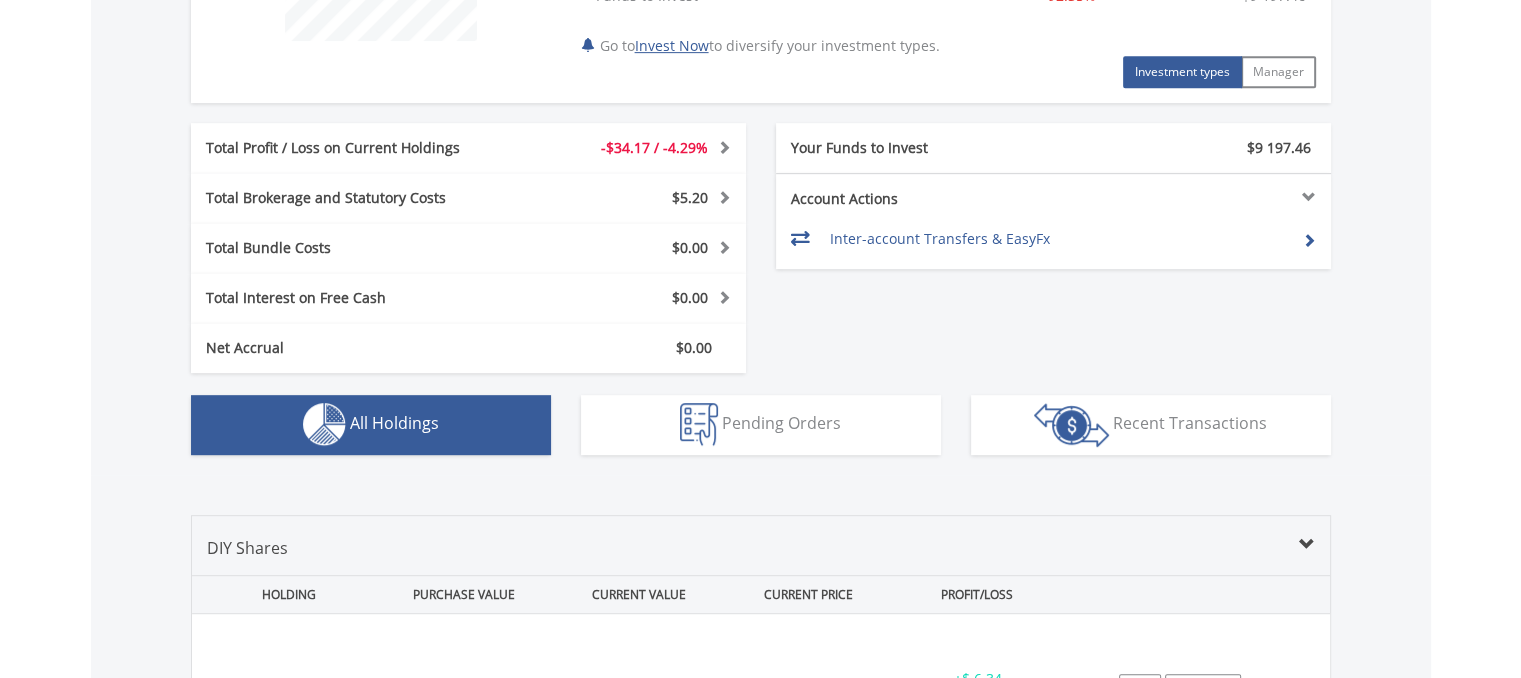 scroll, scrollTop: 1441, scrollLeft: 0, axis: vertical 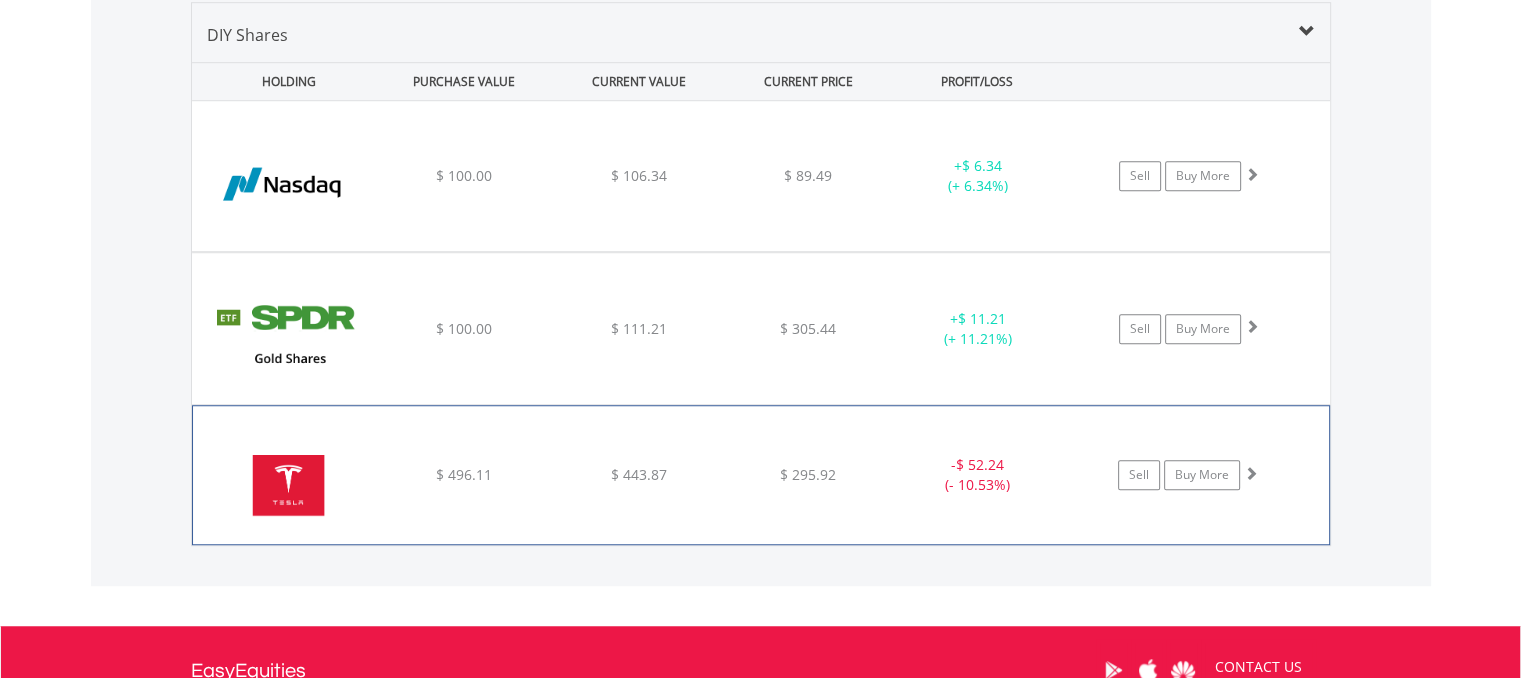 click at bounding box center (289, 485) 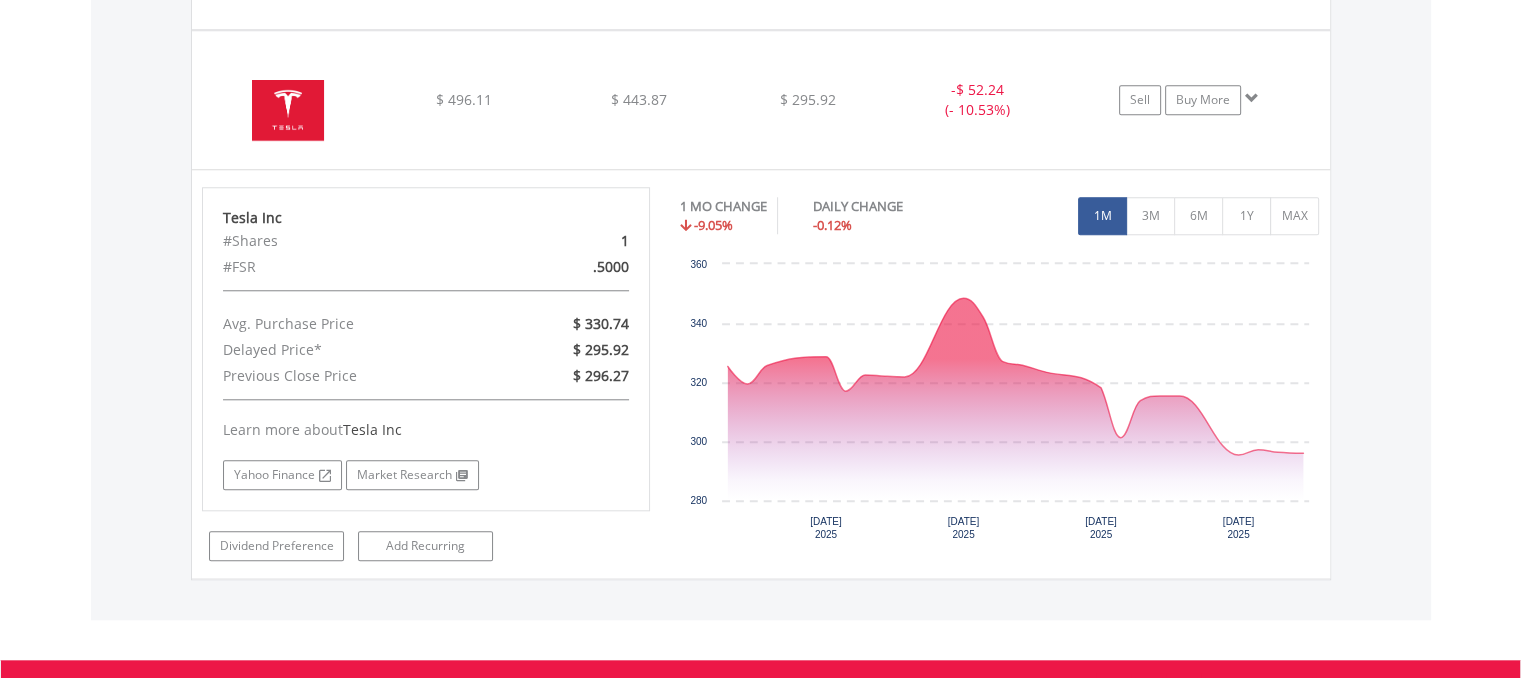 scroll, scrollTop: 1829, scrollLeft: 0, axis: vertical 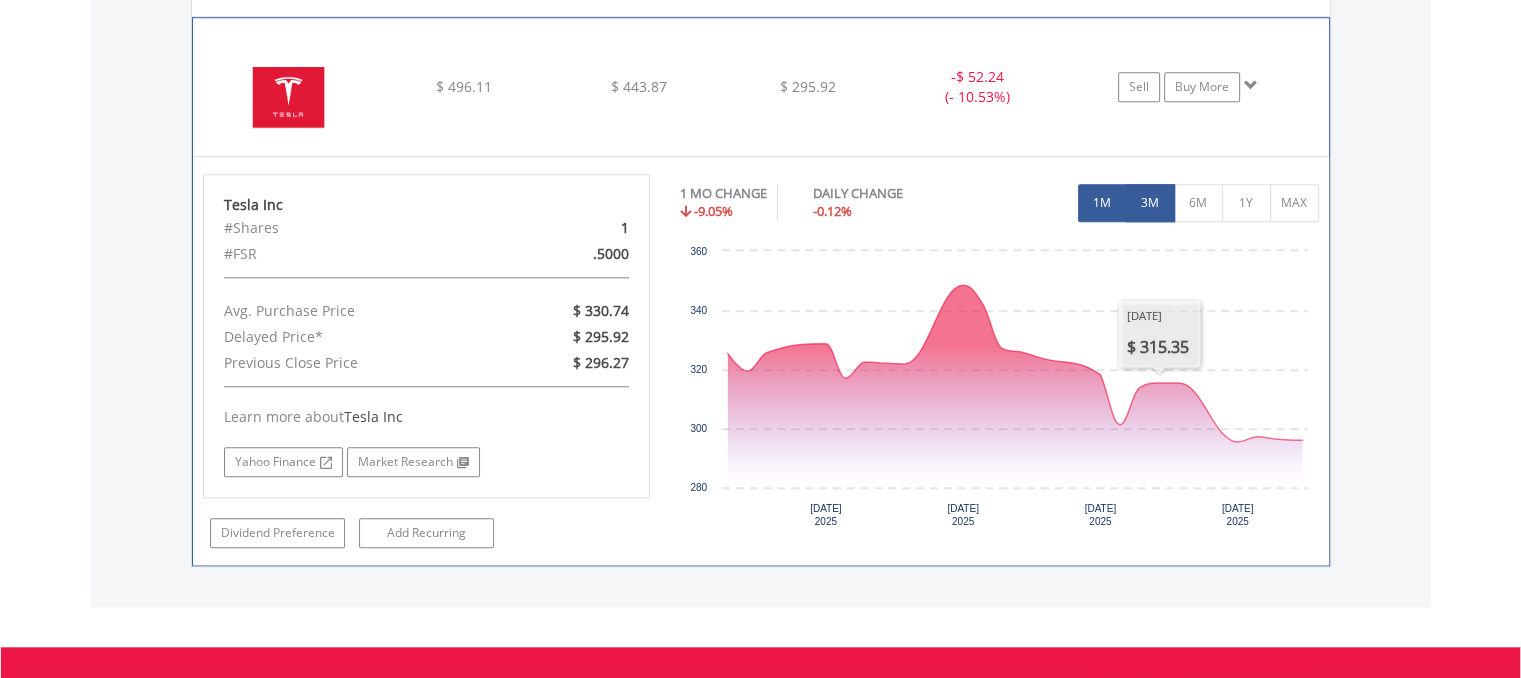 click on "3M" at bounding box center [1150, 203] 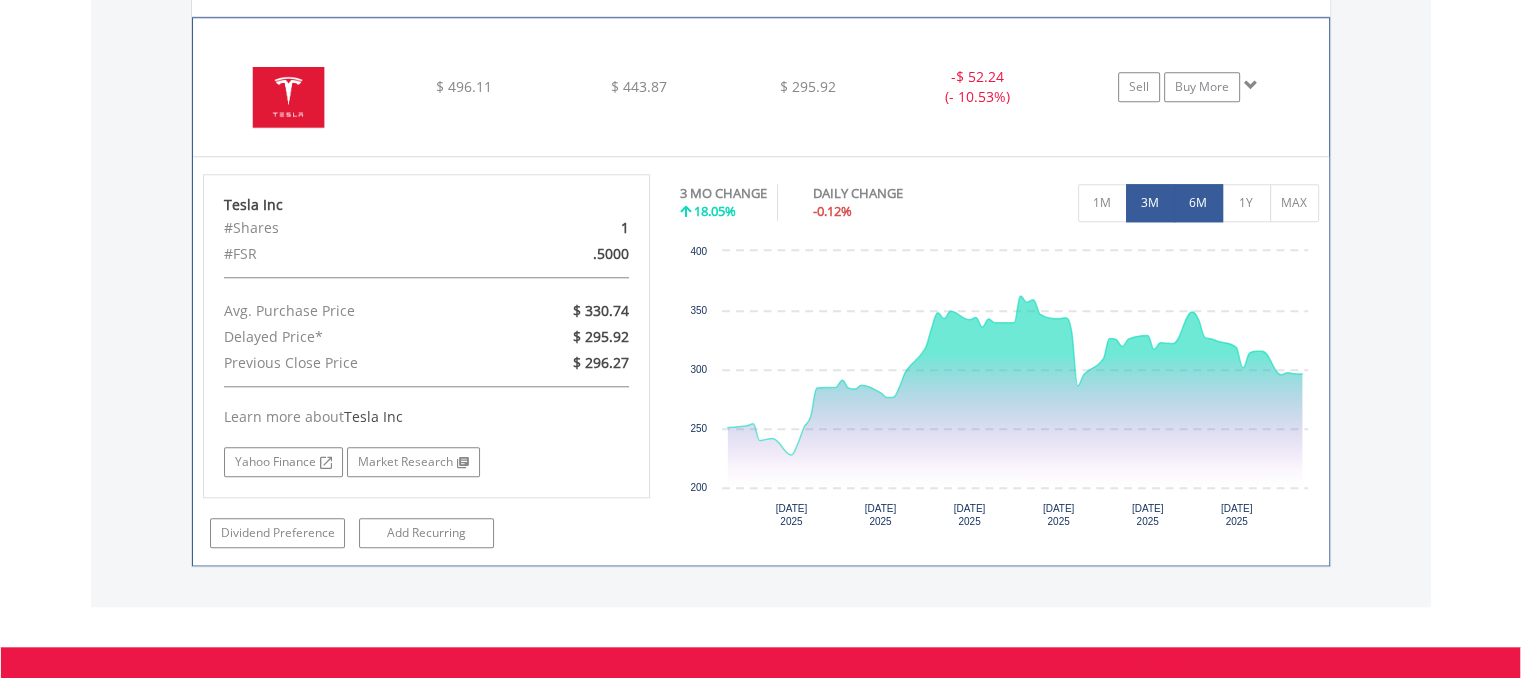 click on "6M" at bounding box center [1198, 203] 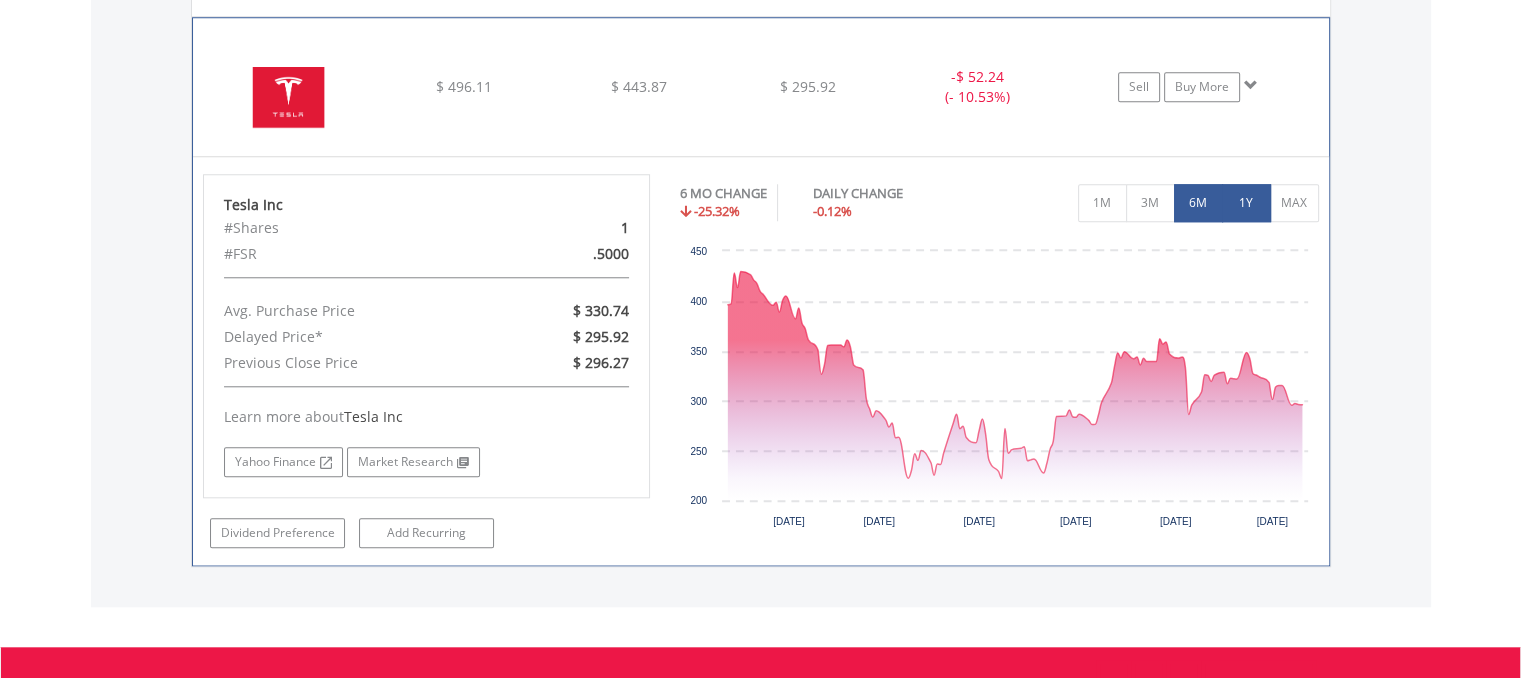 click on "1Y" at bounding box center [1246, 203] 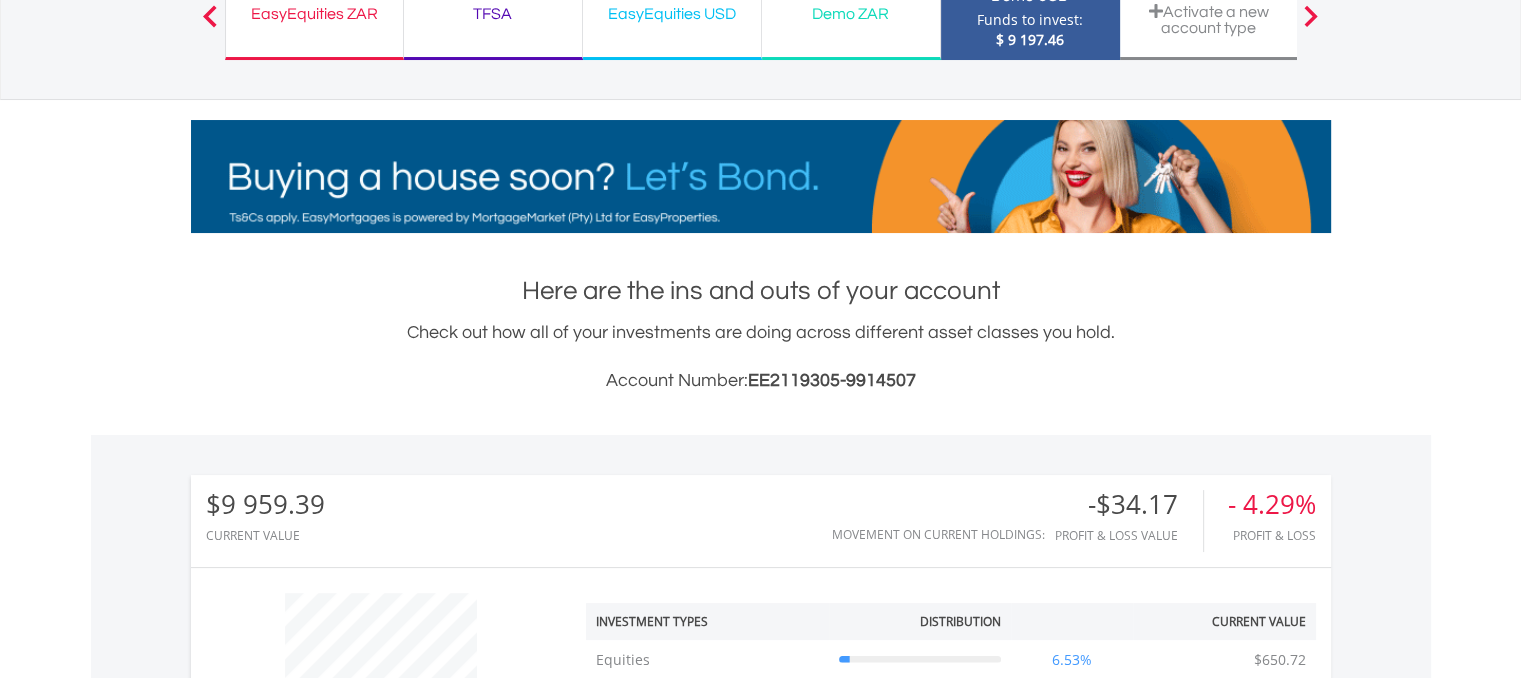 scroll, scrollTop: 0, scrollLeft: 0, axis: both 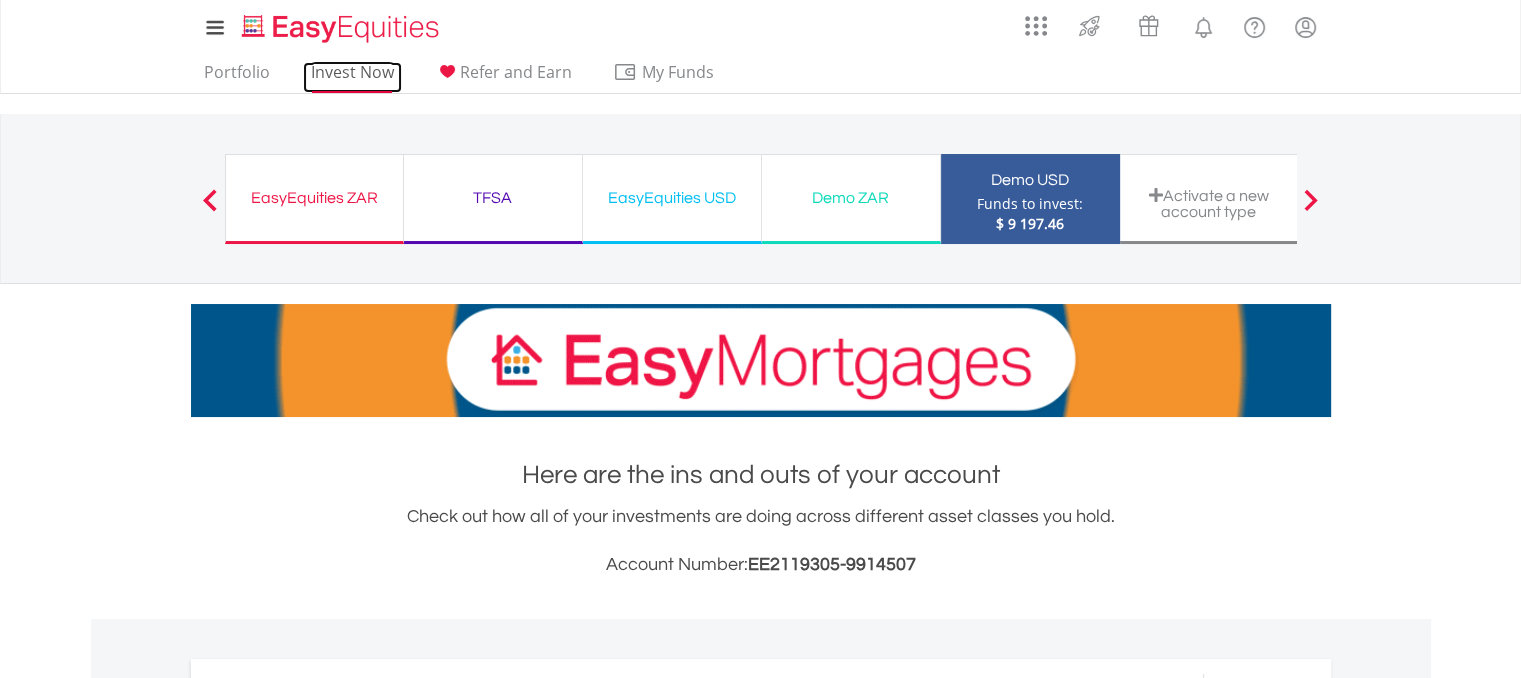 click on "Invest Now" at bounding box center (352, 77) 